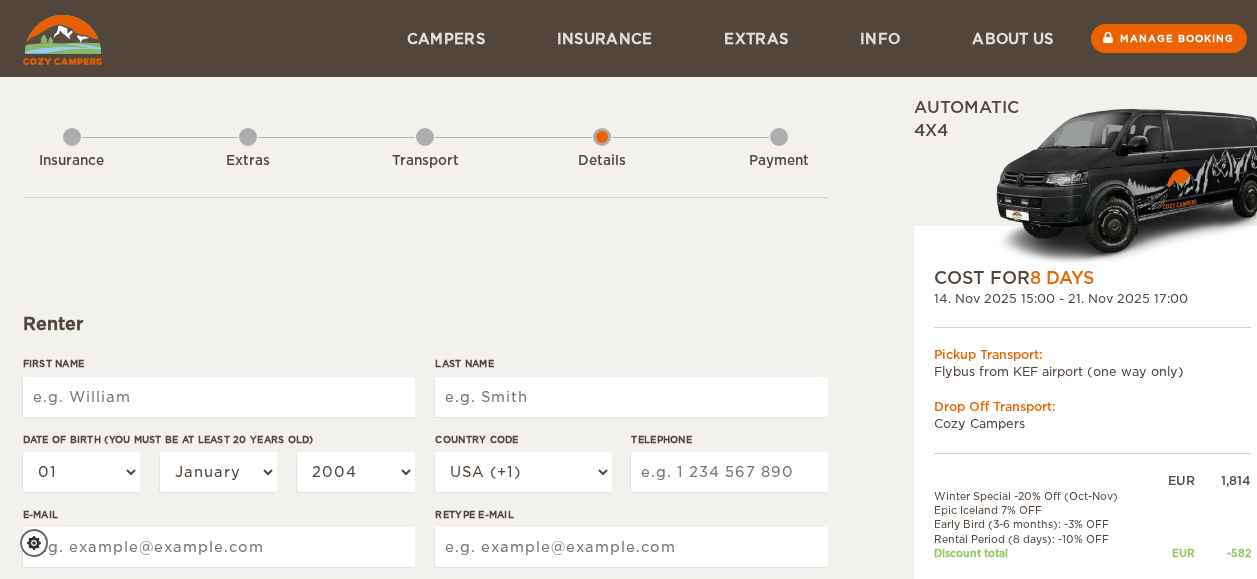 scroll, scrollTop: 0, scrollLeft: 0, axis: both 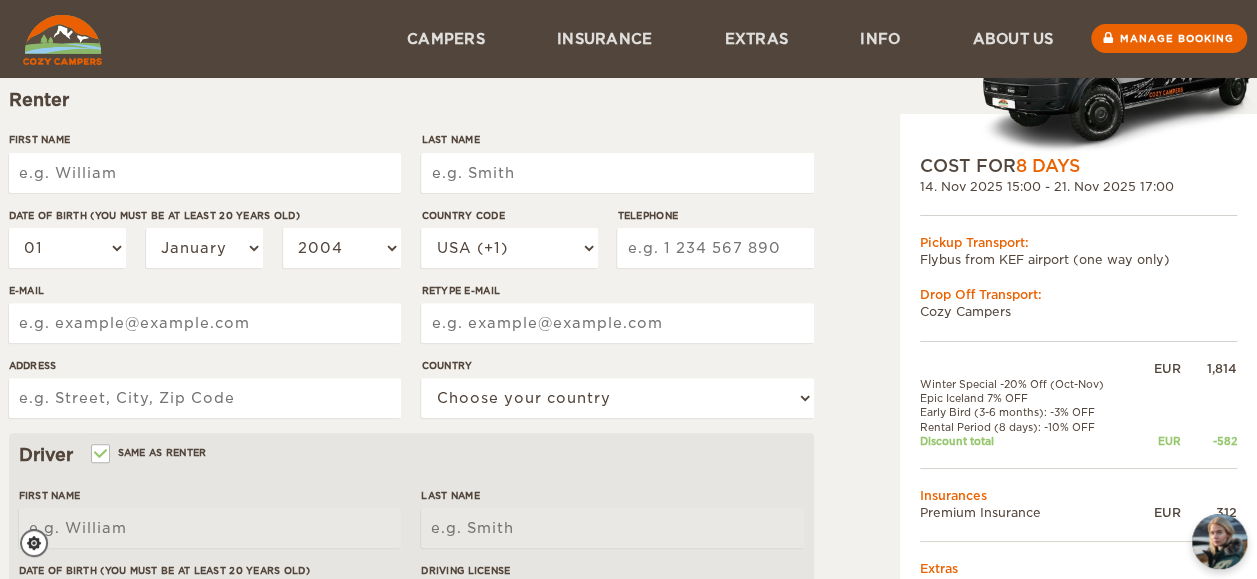 click on "First Name" at bounding box center [205, 173] 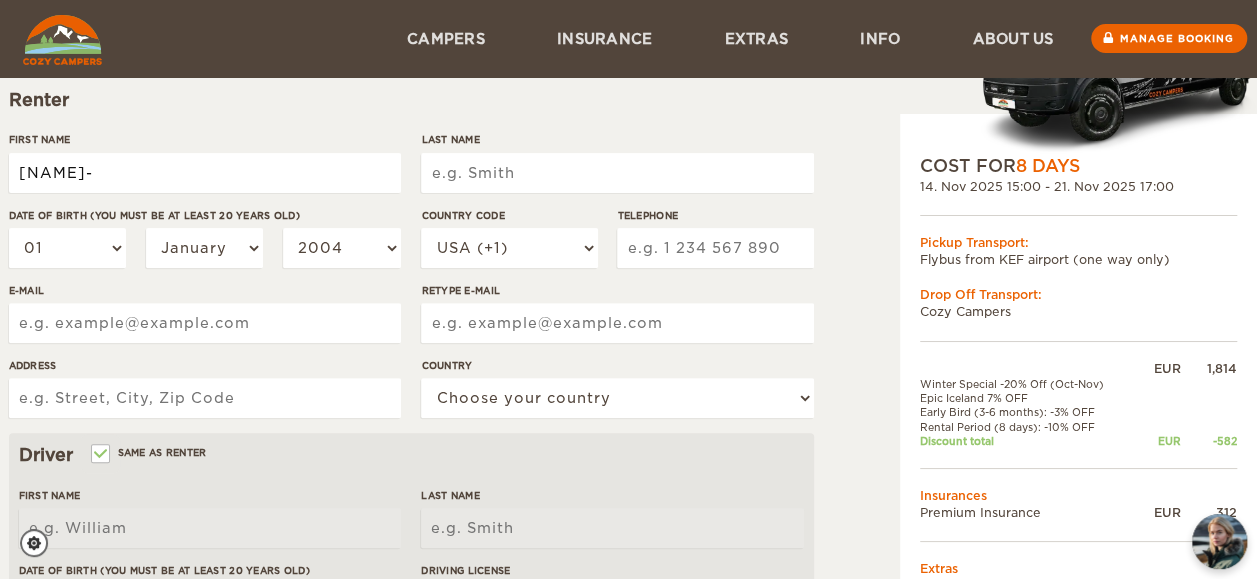 type on "[NAME]" 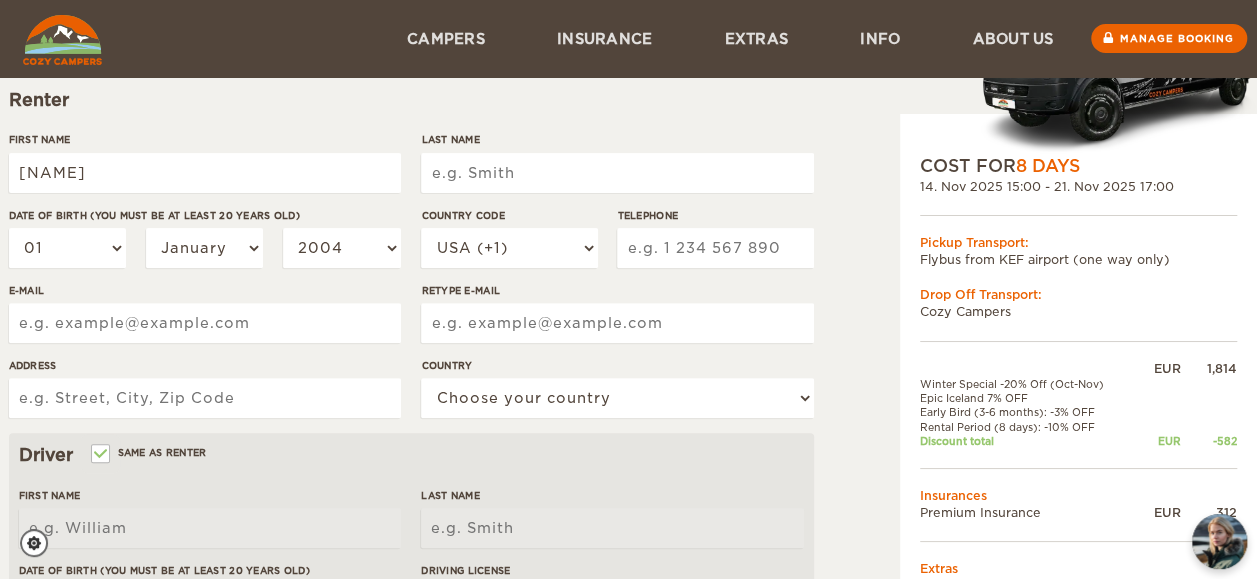 type on "[NAME]" 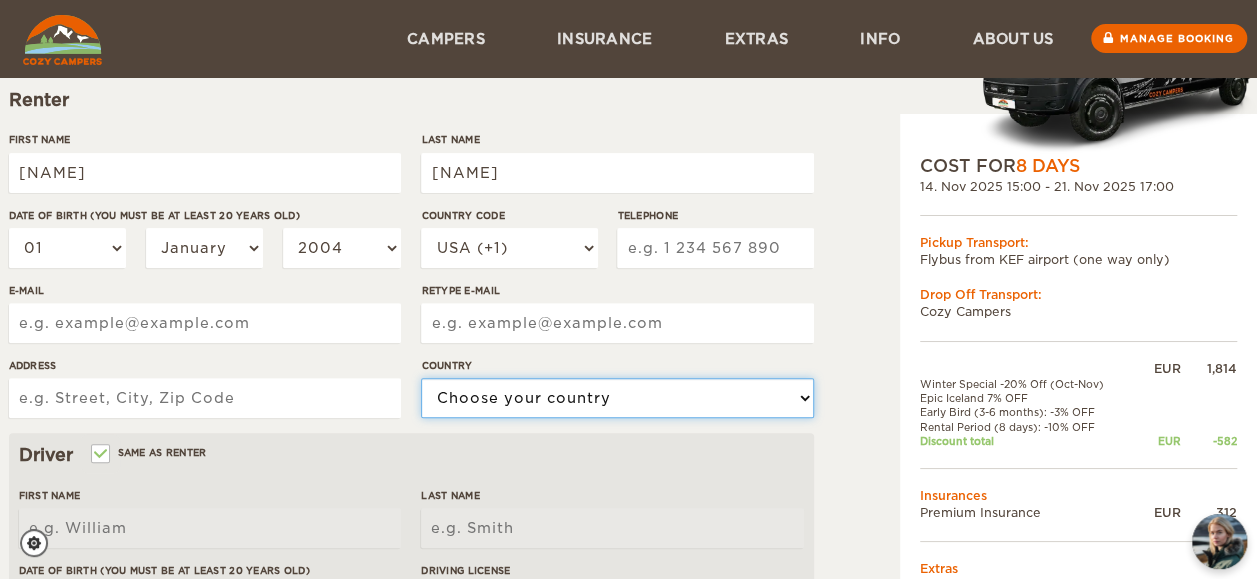 select on "77" 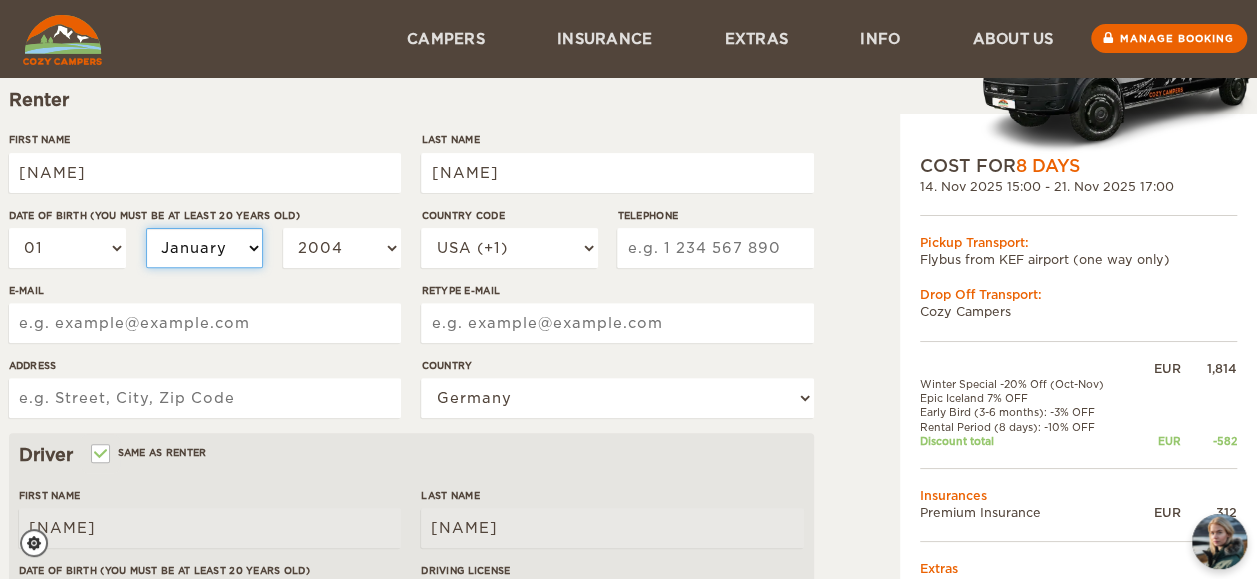 click on "January
February
March
April
May
June
July
August
September
October
November
December" at bounding box center [205, 248] 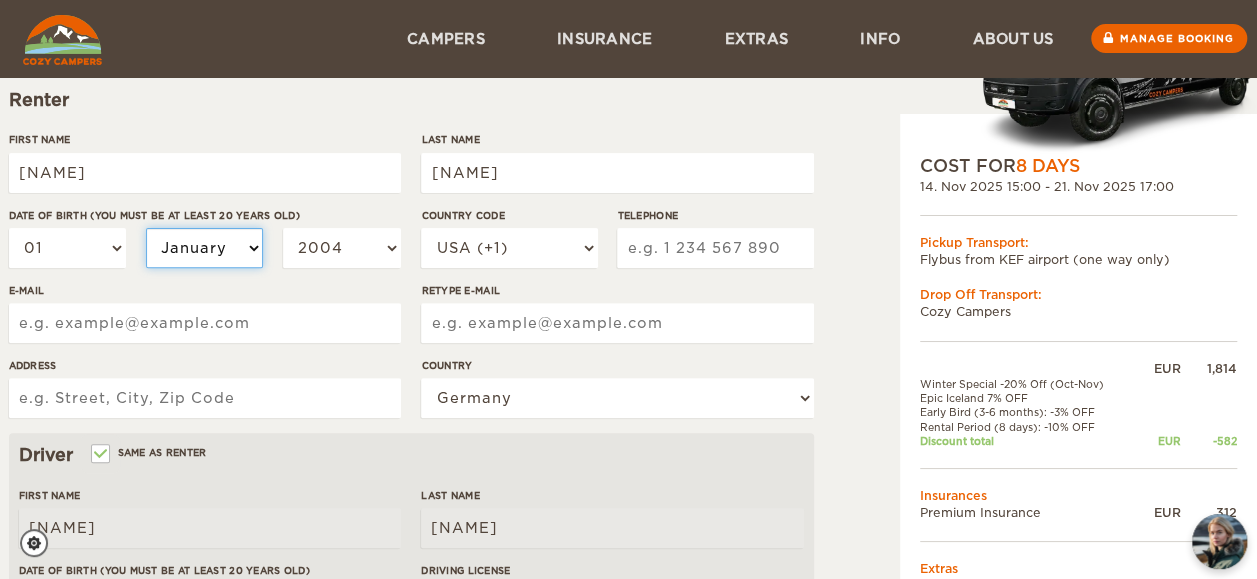 select on "09" 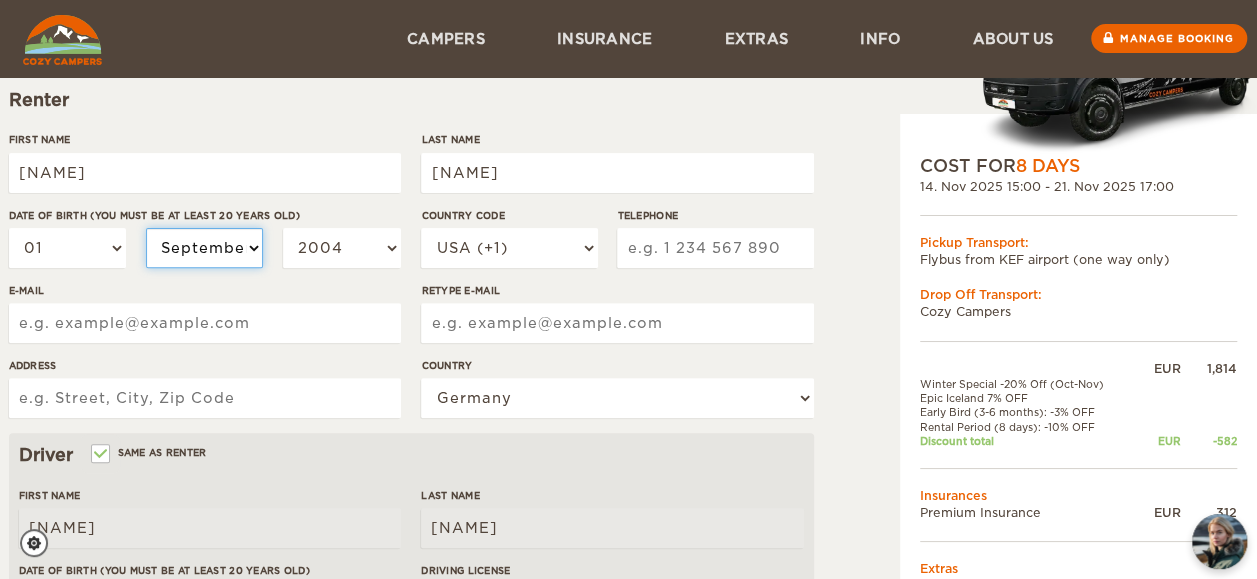 click on "January
February
March
April
May
June
July
August
September
October
November
December" at bounding box center (205, 248) 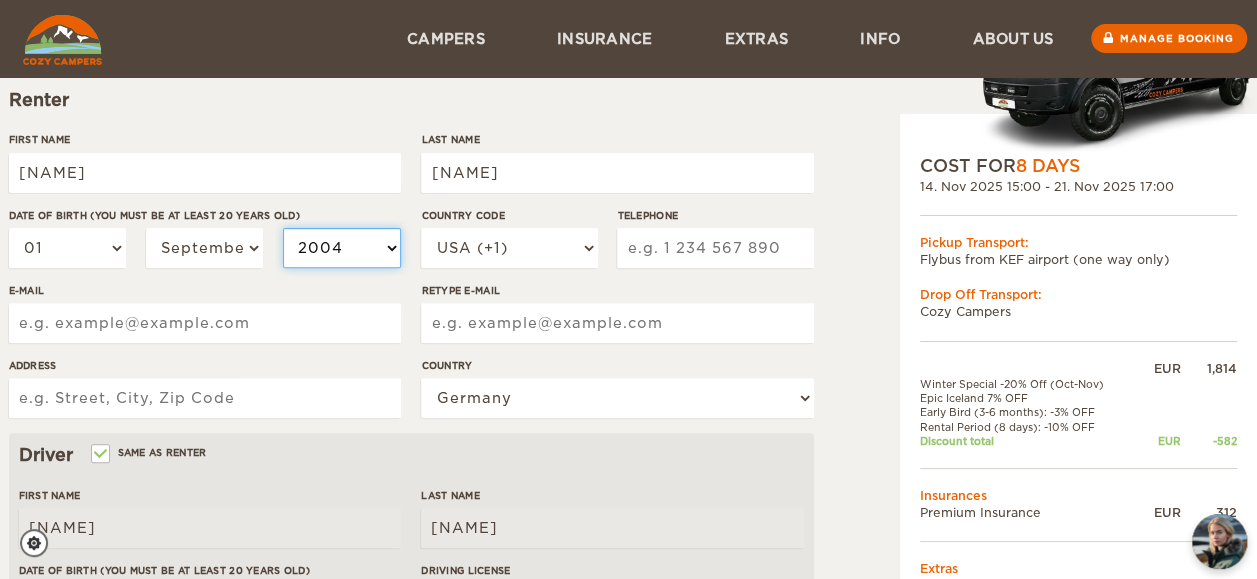 click on "2004 2003 2002 2001 2000 1999 1998 1997 1996 1995 1994 1993 1992 1991 1990 1989 1988 1987 1986 1985 1984 1983 1982 1981 1980 1979 1978 1977 1976 1975 1974 1973 1972 1971 1970 1969 1968 1967 1966 1965 1964 1963 1962 1961 1960 1959 1958 1957 1956 1955 1954 1953 1952 1951 1950 1949 1948 1947 1946 1945 1944 1943 1942 1941 1940 1939 1938 1937 1936 1935 1934 1933 1932 1931 1930 1929 1928 1927 1926 1925 1924 1923 1922 1921 1920 1919 1918 1917 1916 1915 1914 1913 1912 1911 1910 1909 1908 1907 1906 1905 1904 1903 1902 1901 1900 1899 1898 1897 1896 1895 1894 1893 1892 1891 1890 1889 1888 1887 1886 1885 1884 1883 1882 1881 1880 1879 1878 1877 1876 1875" at bounding box center (342, 248) 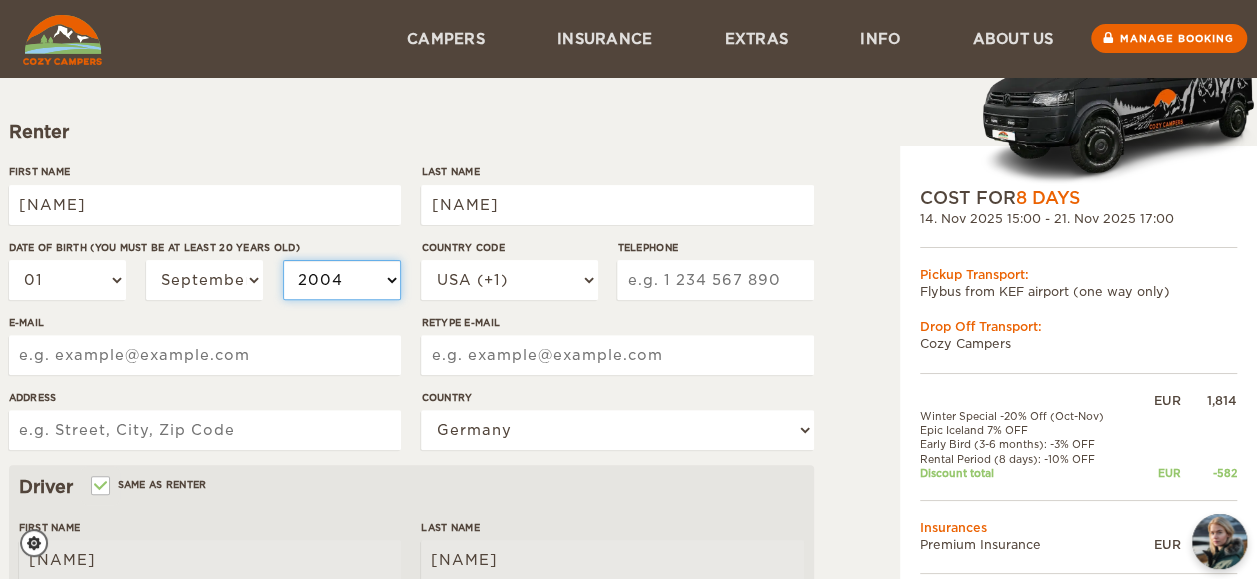 scroll, scrollTop: 190, scrollLeft: 14, axis: both 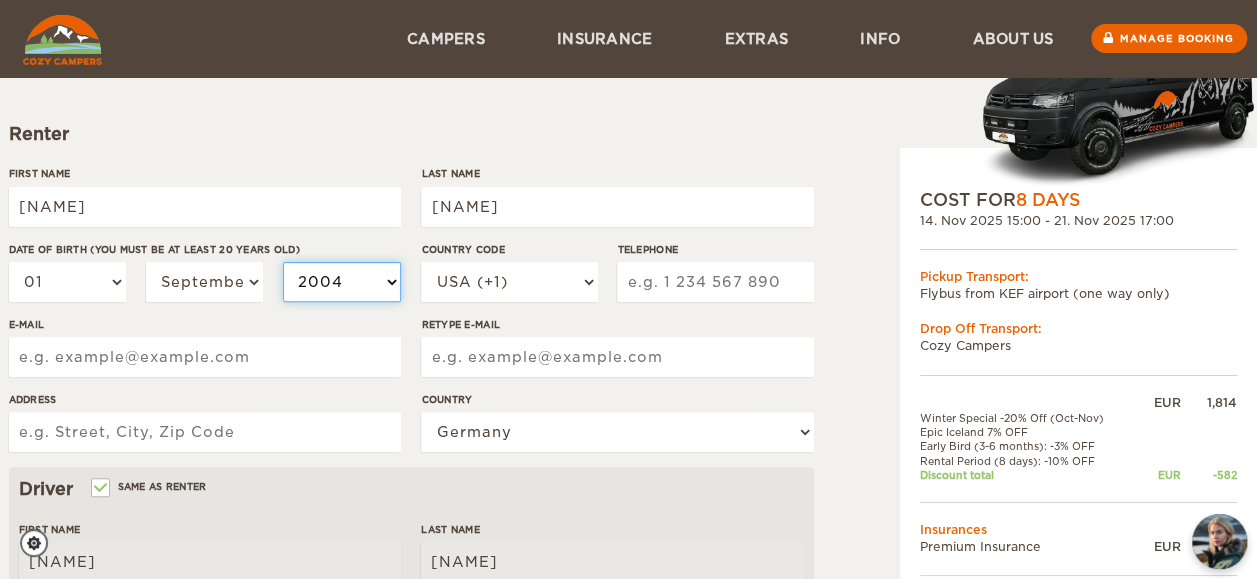 click on "2004 2003 2002 2001 2000 1999 1998 1997 1996 1995 1994 1993 1992 1991 1990 1989 1988 1987 1986 1985 1984 1983 1982 1981 1980 1979 1978 1977 1976 1975 1974 1973 1972 1971 1970 1969 1968 1967 1966 1965 1964 1963 1962 1961 1960 1959 1958 1957 1956 1955 1954 1953 1952 1951 1950 1949 1948 1947 1946 1945 1944 1943 1942 1941 1940 1939 1938 1937 1936 1935 1934 1933 1932 1931 1930 1929 1928 1927 1926 1925 1924 1923 1922 1921 1920 1919 1918 1917 1916 1915 1914 1913 1912 1911 1910 1909 1908 1907 1906 1905 1904 1903 1902 1901 1900 1899 1898 1897 1896 1895 1894 1893 1892 1891 1890 1889 1888 1887 1886 1885 1884 1883 1882 1881 1880 1879 1878 1877 1876 1875" at bounding box center [342, 282] 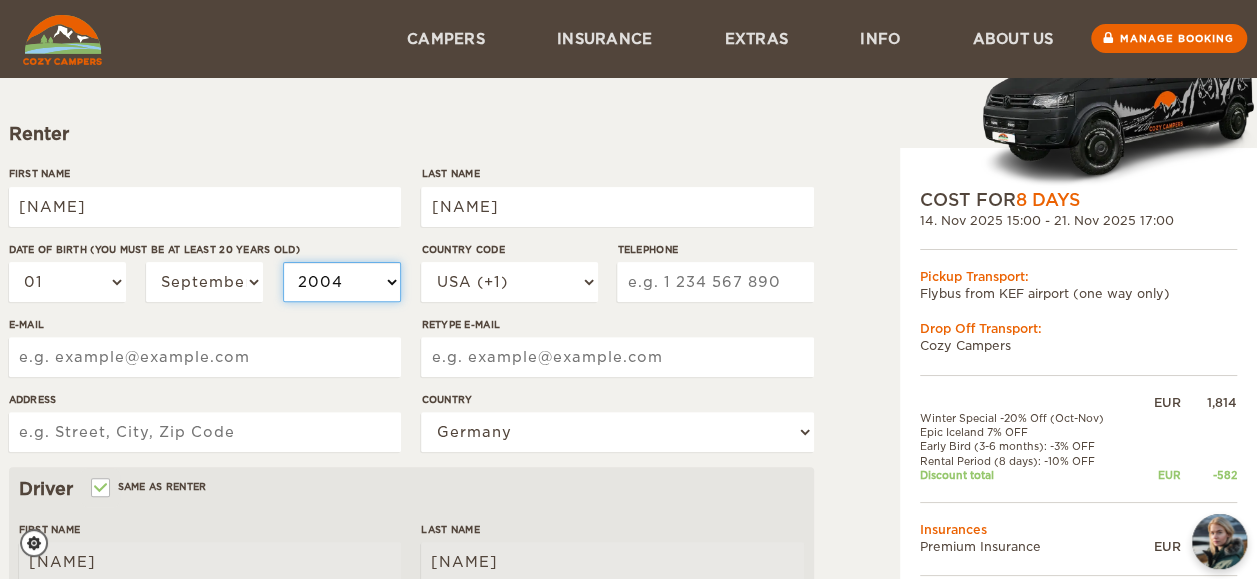 select on "1998" 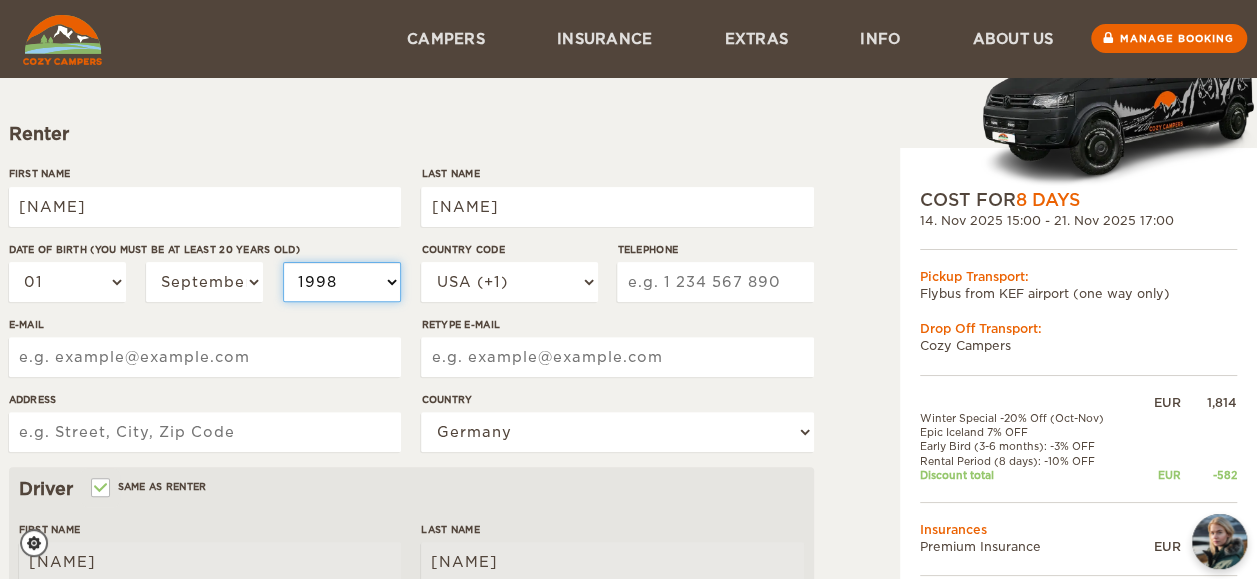 click on "2004 2003 2002 2001 2000 1999 1998 1997 1996 1995 1994 1993 1992 1991 1990 1989 1988 1987 1986 1985 1984 1983 1982 1981 1980 1979 1978 1977 1976 1975 1974 1973 1972 1971 1970 1969 1968 1967 1966 1965 1964 1963 1962 1961 1960 1959 1958 1957 1956 1955 1954 1953 1952 1951 1950 1949 1948 1947 1946 1945 1944 1943 1942 1941 1940 1939 1938 1937 1936 1935 1934 1933 1932 1931 1930 1929 1928 1927 1926 1925 1924 1923 1922 1921 1920 1919 1918 1917 1916 1915 1914 1913 1912 1911 1910 1909 1908 1907 1906 1905 1904 1903 1902 1901 1900 1899 1898 1897 1896 1895 1894 1893 1892 1891 1890 1889 1888 1887 1886 1885 1884 1883 1882 1881 1880 1879 1878 1877 1876 1875" at bounding box center (342, 282) 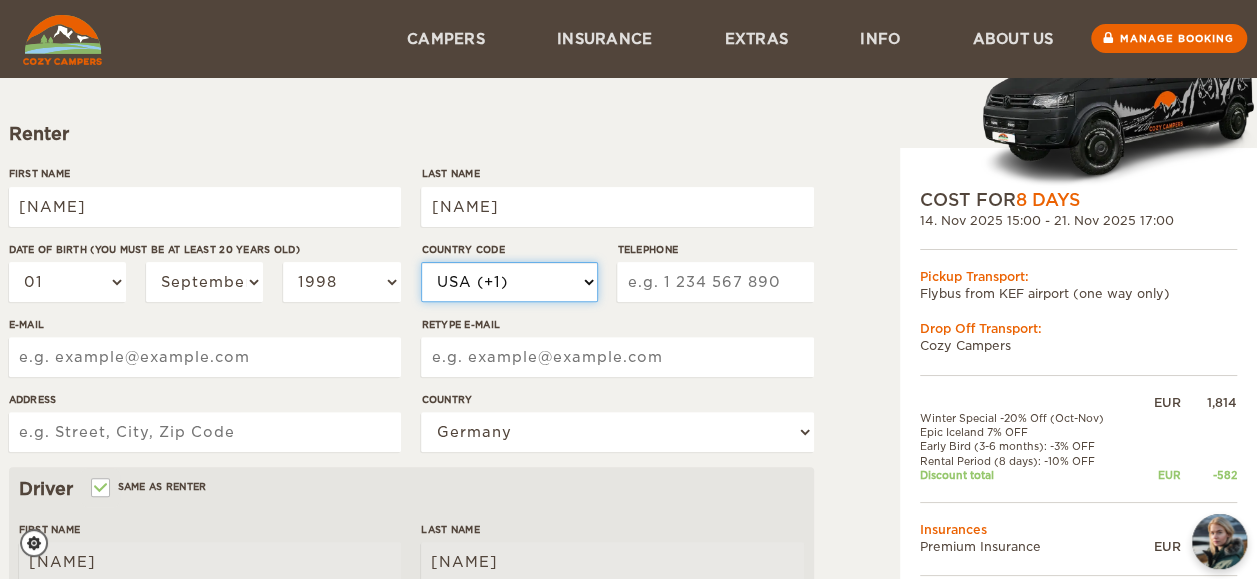 click on "USA (+1)
UK (+44)
Germany (+49)
Algeria (+213)
Andorra (+376)
Angola (+244)
Anguilla (+1264)
Antigua & Barbuda (+1268)
Argentina (+54)
Armenia (+374)
Aruba (+297)
Australia (+61)
Austria (+43)
Azerbaijan (+994)
Bahamas (+1242)
Bahrain (+973)
Bangladesh (+880)
Barbados (+1246)
Belarus (+375)
Belgium (+32)
Belize (+501)
Benin (+229)
Bermuda (+1441)
Bhutan (+975)
Bolivia (+591)
Bosnia Herzegovina (+387)
Botswana (+267)
Brazil (+55)
Brunei (+673)
Bulgaria (+359)
Burkina Faso (+226)
Burundi (+257)
Cambodia (+855)
Cameroon (+237)
Canada (+1)
Cape Verde Islands (+238)
Cayman Islands (+1345)
Central African Republic (+236)
Chile (+56)
China (+86)
Colombia (+57)
Comoros (+269)
Congo (+242)
Cook Islands (+682)
Costa Rica (+506)" at bounding box center [509, 282] 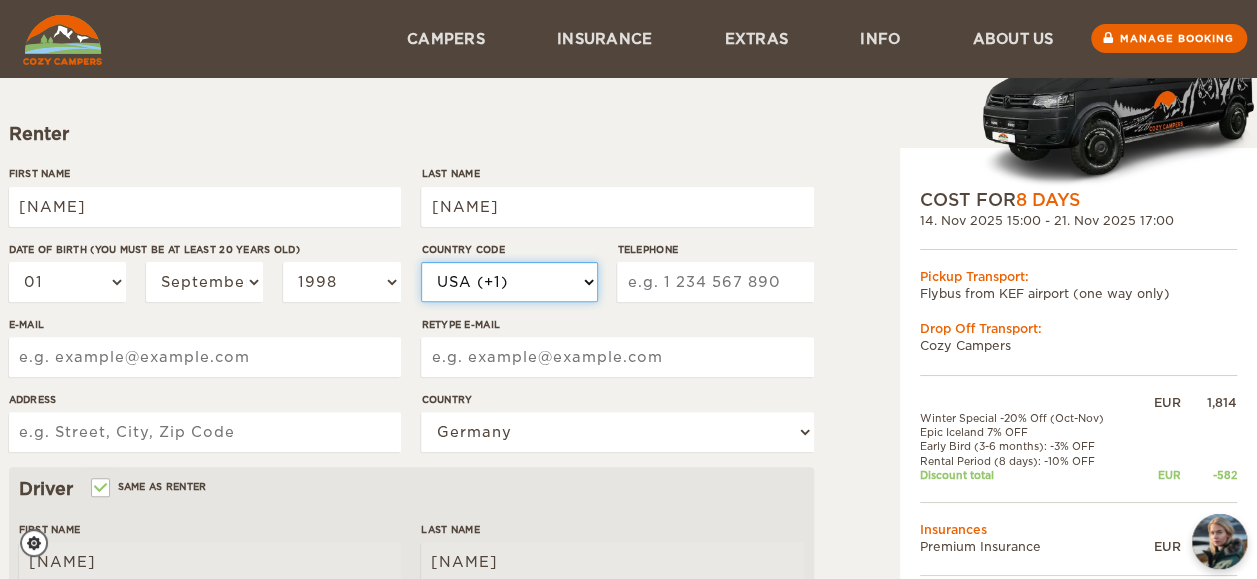 select on "49" 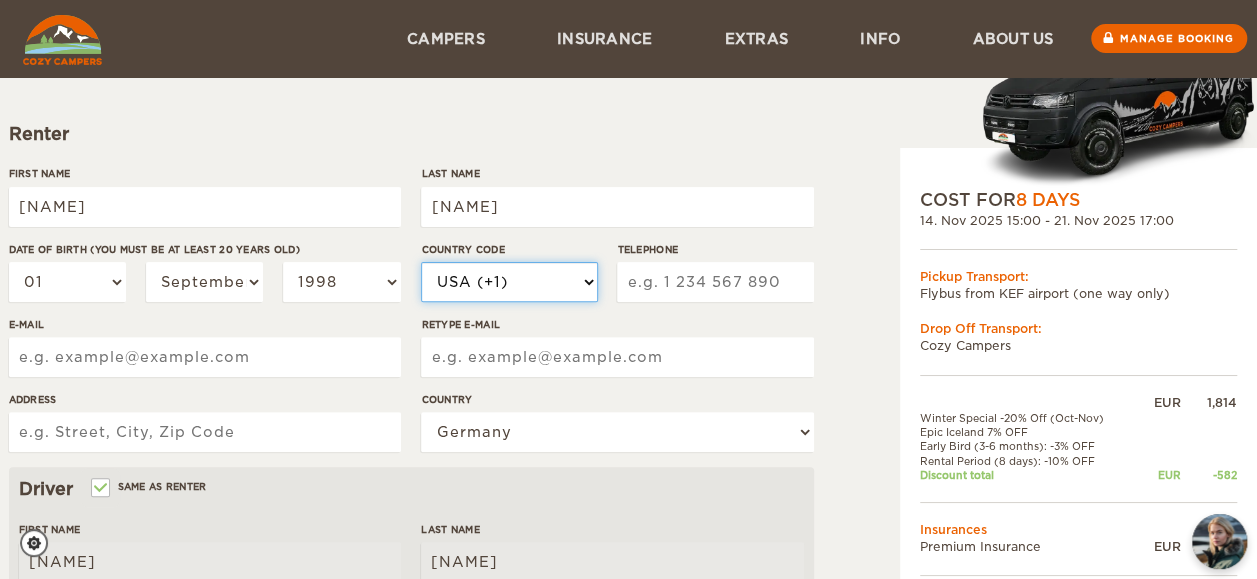 click on "USA (+1)
UK (+44)
Germany (+49)
Algeria (+213)
Andorra (+376)
Angola (+244)
Anguilla (+1264)
Antigua & Barbuda (+1268)
Argentina (+54)
Armenia (+374)
Aruba (+297)
Australia (+61)
Austria (+43)
Azerbaijan (+994)
Bahamas (+1242)
Bahrain (+973)
Bangladesh (+880)
Barbados (+1246)
Belarus (+375)
Belgium (+32)
Belize (+501)
Benin (+229)
Bermuda (+1441)
Bhutan (+975)
Bolivia (+591)
Bosnia Herzegovina (+387)
Botswana (+267)
Brazil (+55)
Brunei (+673)
Bulgaria (+359)
Burkina Faso (+226)
Burundi (+257)
Cambodia (+855)
Cameroon (+237)
Canada (+1)
Cape Verde Islands (+238)
Cayman Islands (+1345)
Central African Republic (+236)
Chile (+56)
China (+86)
Colombia (+57)
Comoros (+269)
Congo (+242)
Cook Islands (+682)
Costa Rica (+506)" at bounding box center [509, 282] 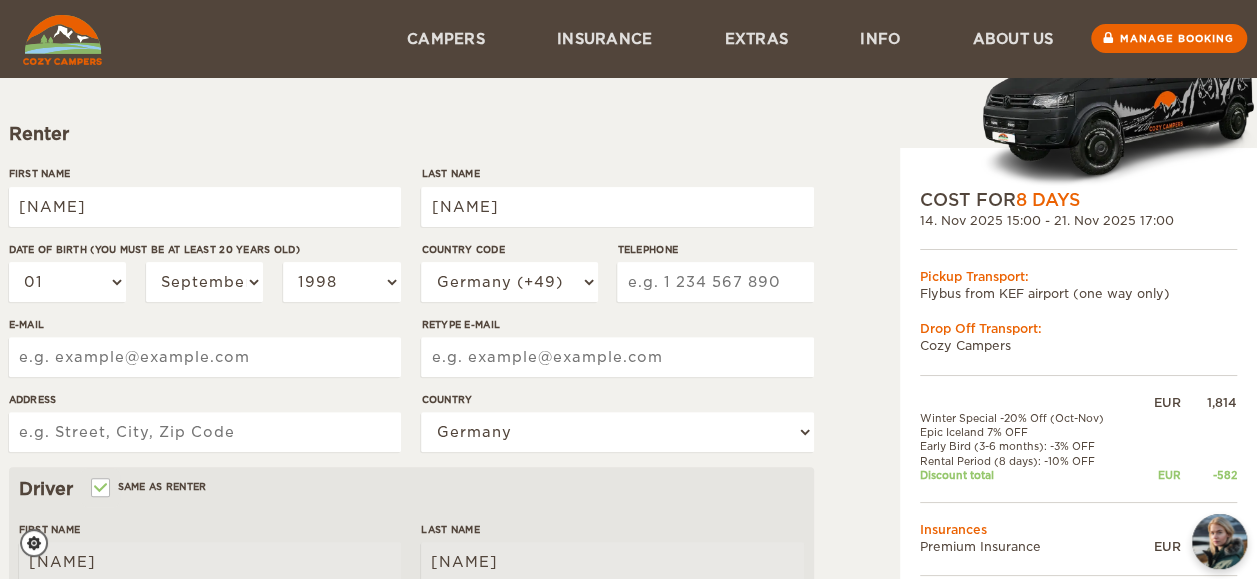 click on "Telephone" at bounding box center (715, 282) 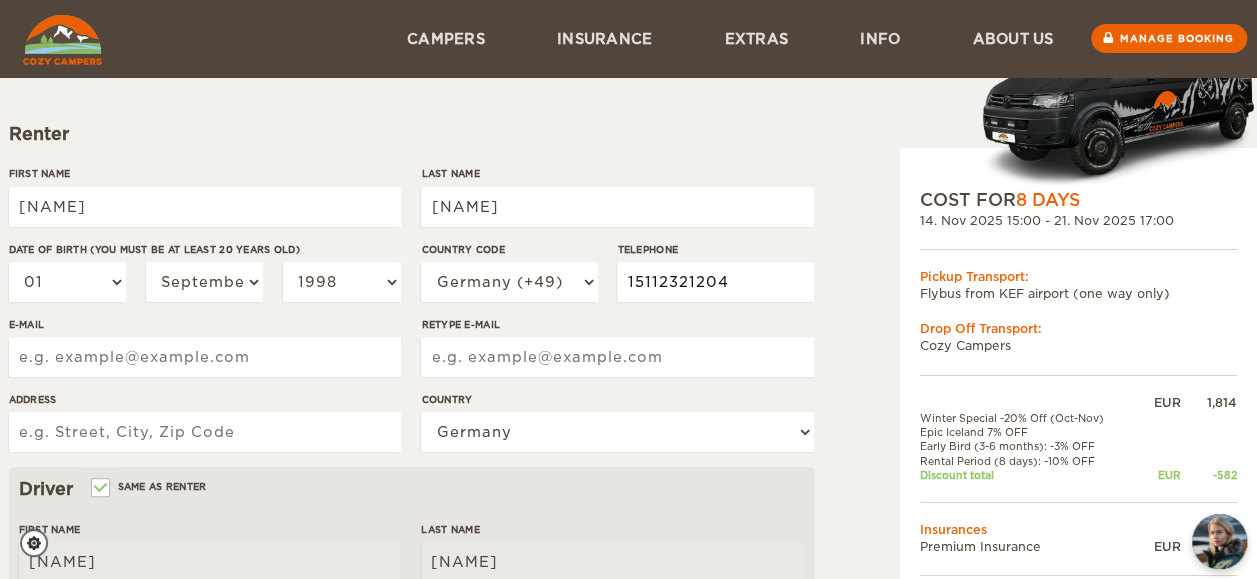 type on "15112321204" 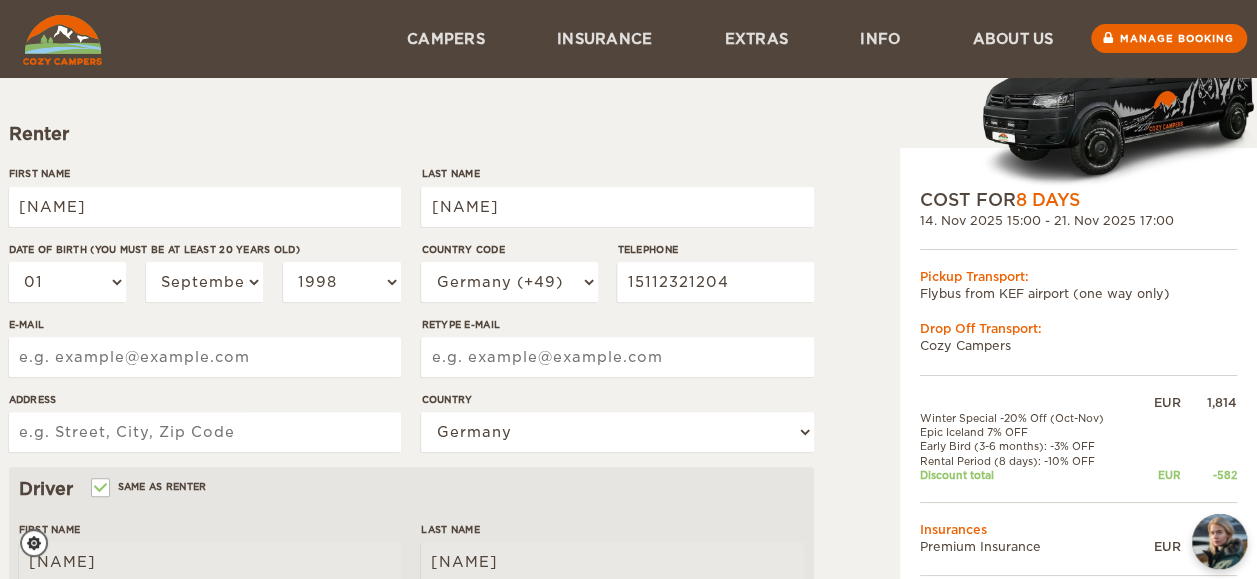 click on "E-mail" at bounding box center [205, 357] 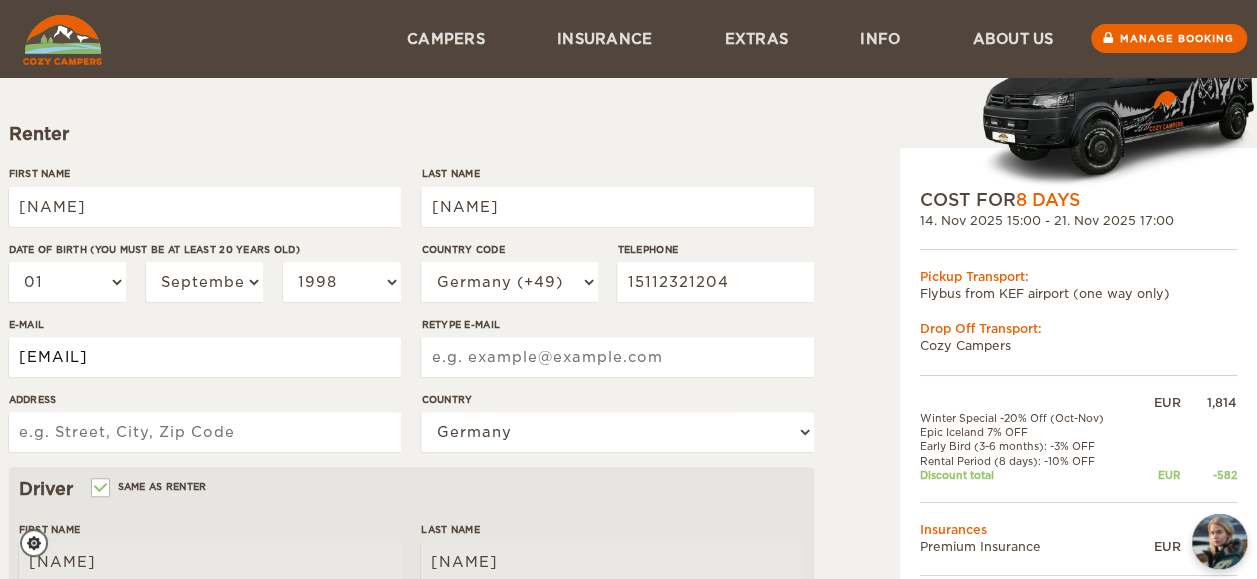type on "[EMAIL]" 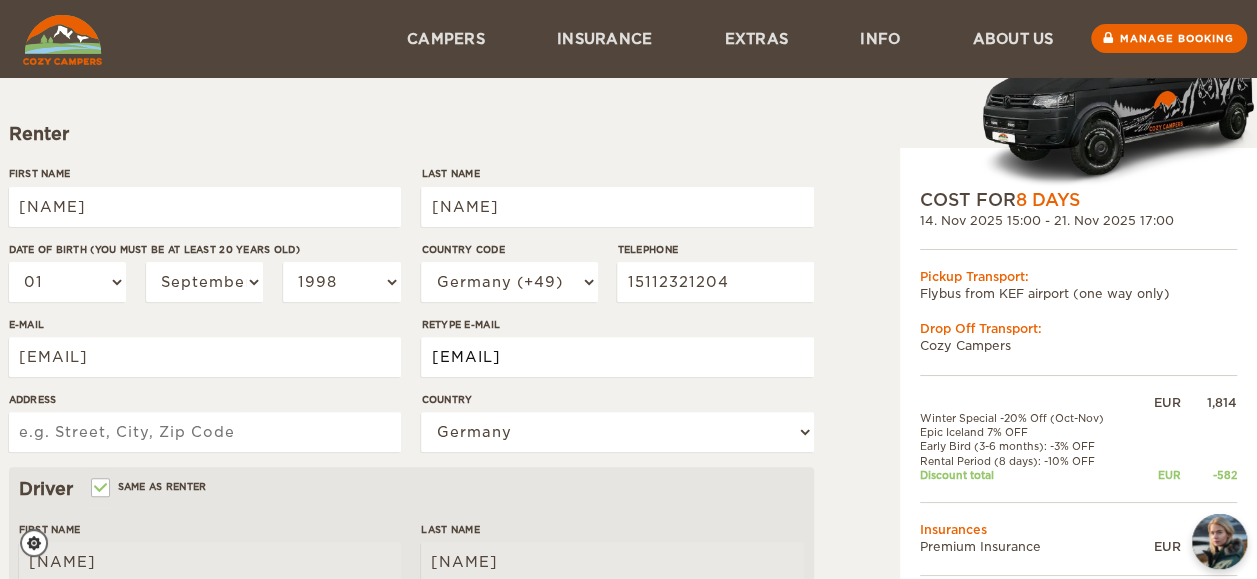 type on "[EMAIL]" 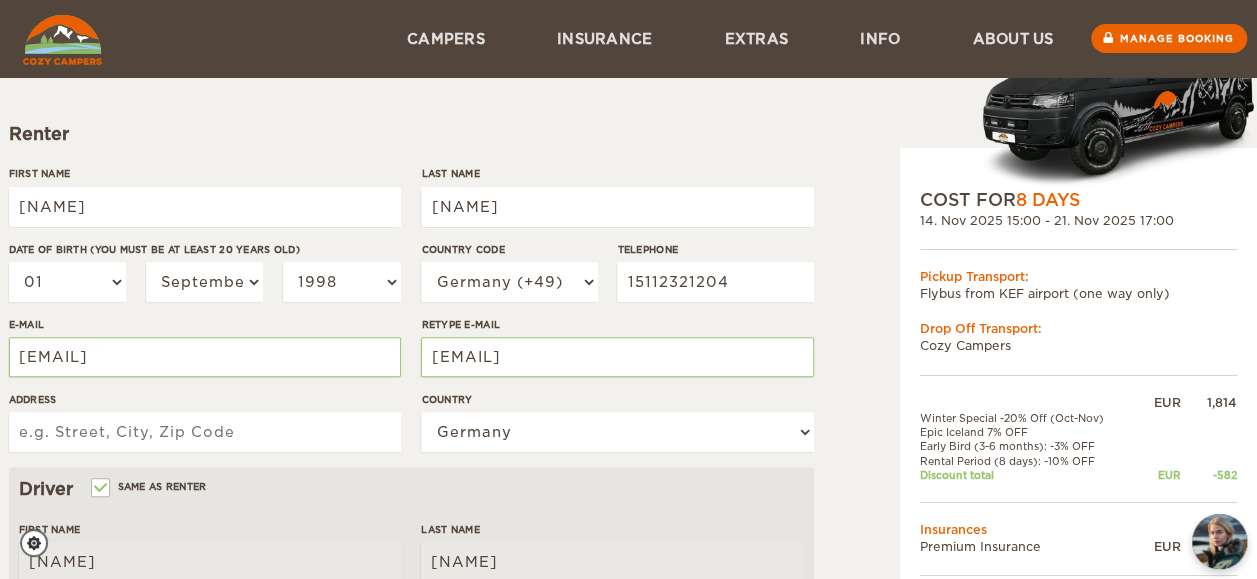 click on "Address" at bounding box center [205, 432] 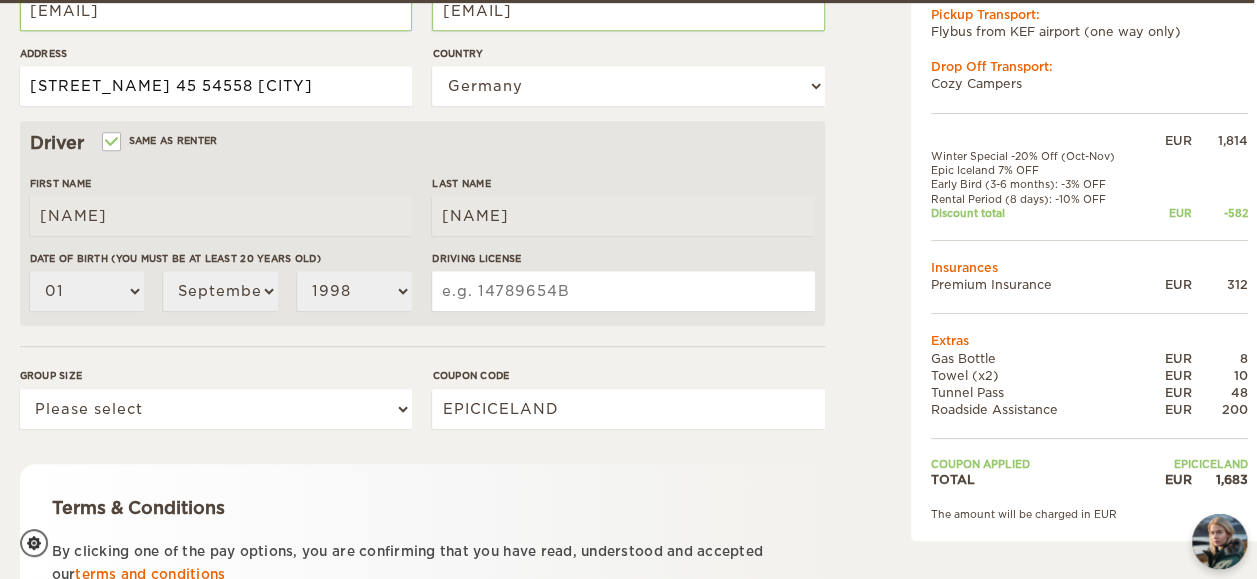scroll, scrollTop: 540, scrollLeft: 3, axis: both 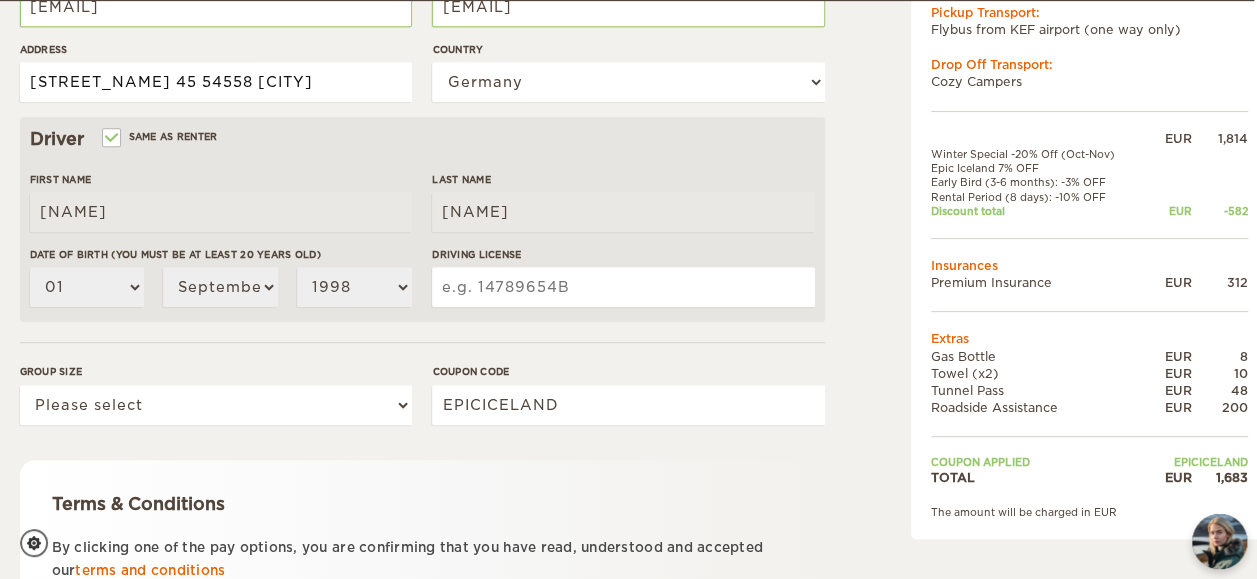 type on "[STREET_NAME] 45 54558 [CITY]" 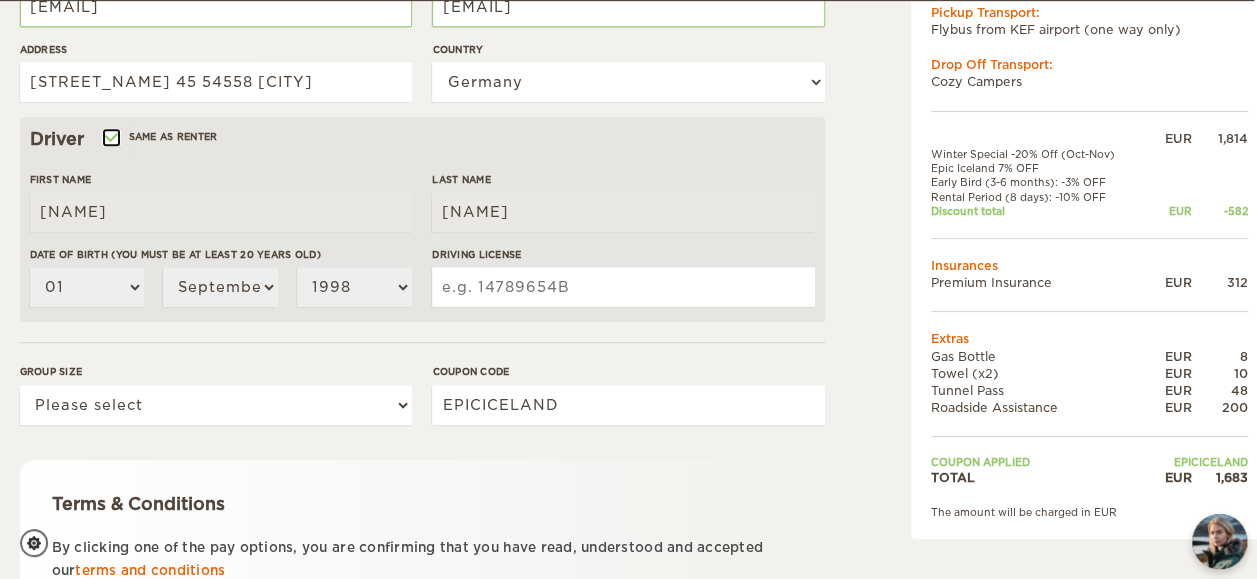 click on "Same as renter" at bounding box center [110, 139] 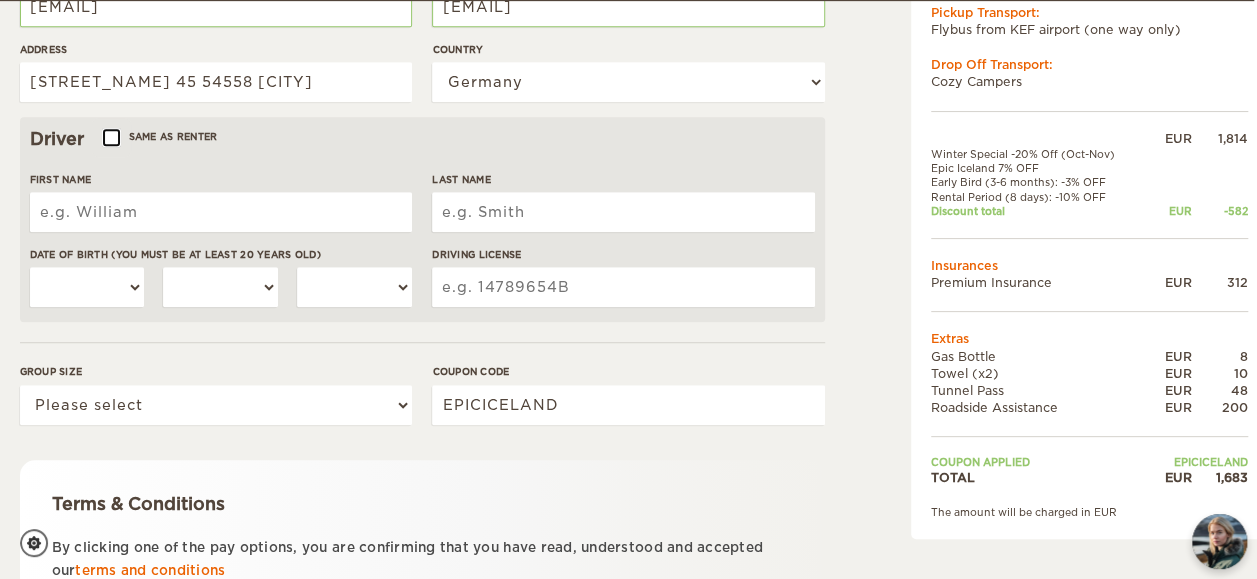 click on "Same as renter" at bounding box center [110, 139] 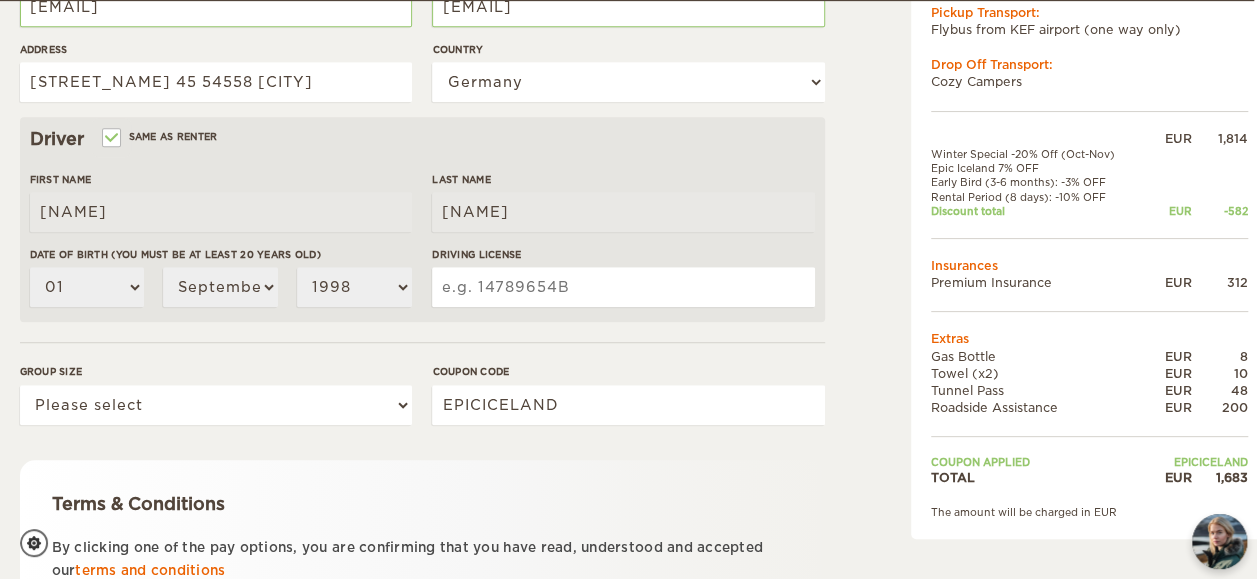 click on "Driving License" at bounding box center (623, 287) 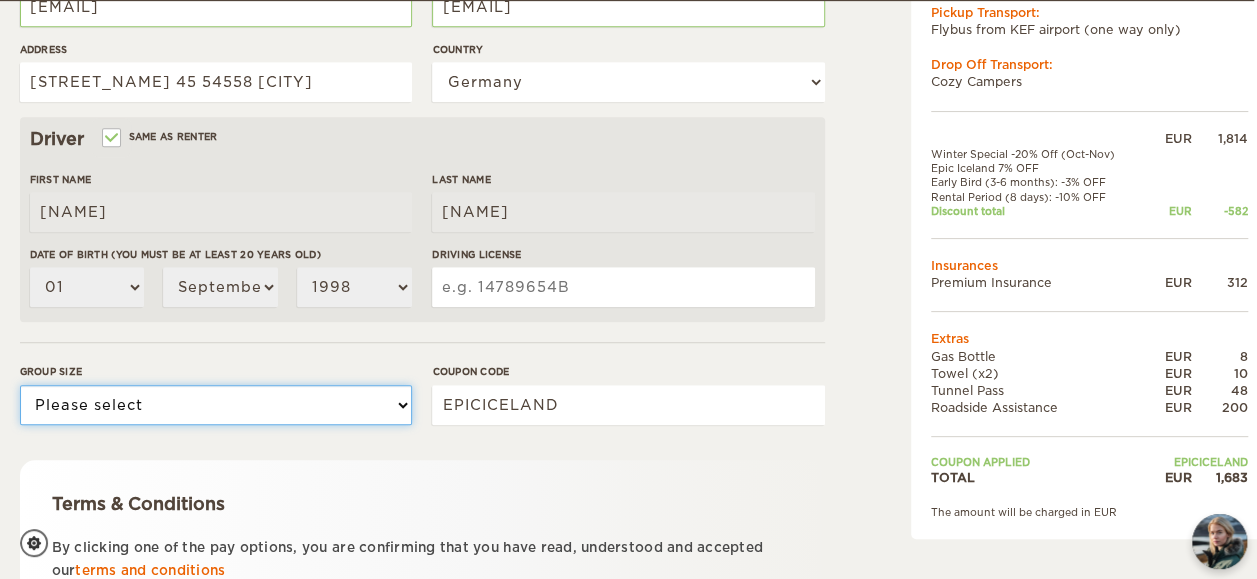 click on "Please select
1 2" at bounding box center [216, 405] 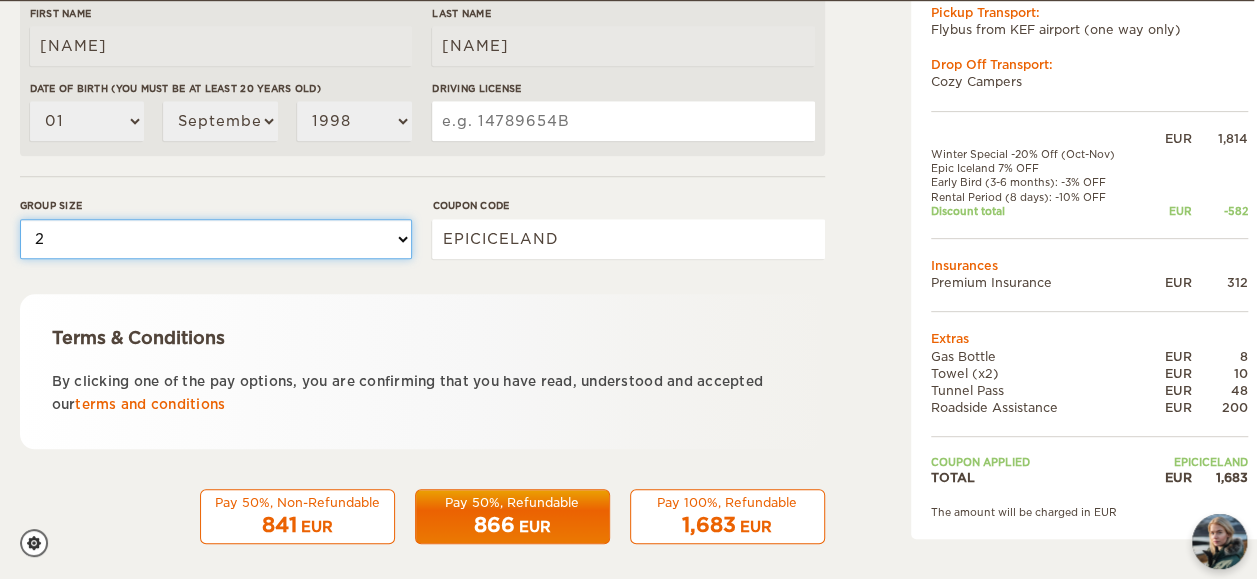 scroll, scrollTop: 720, scrollLeft: 3, axis: both 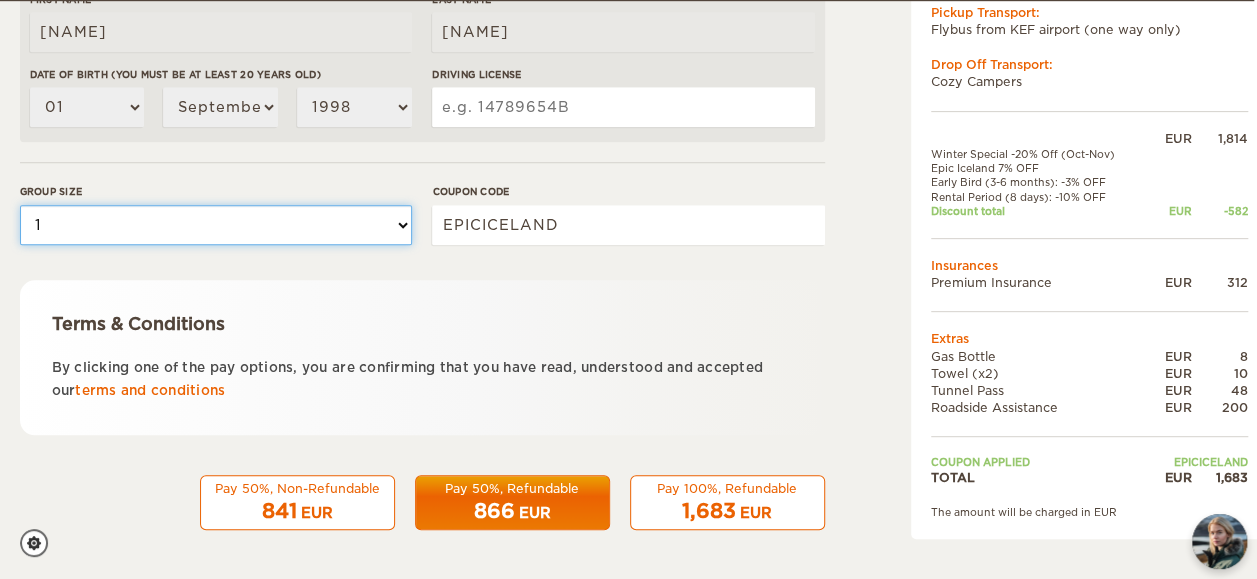 select on "2" 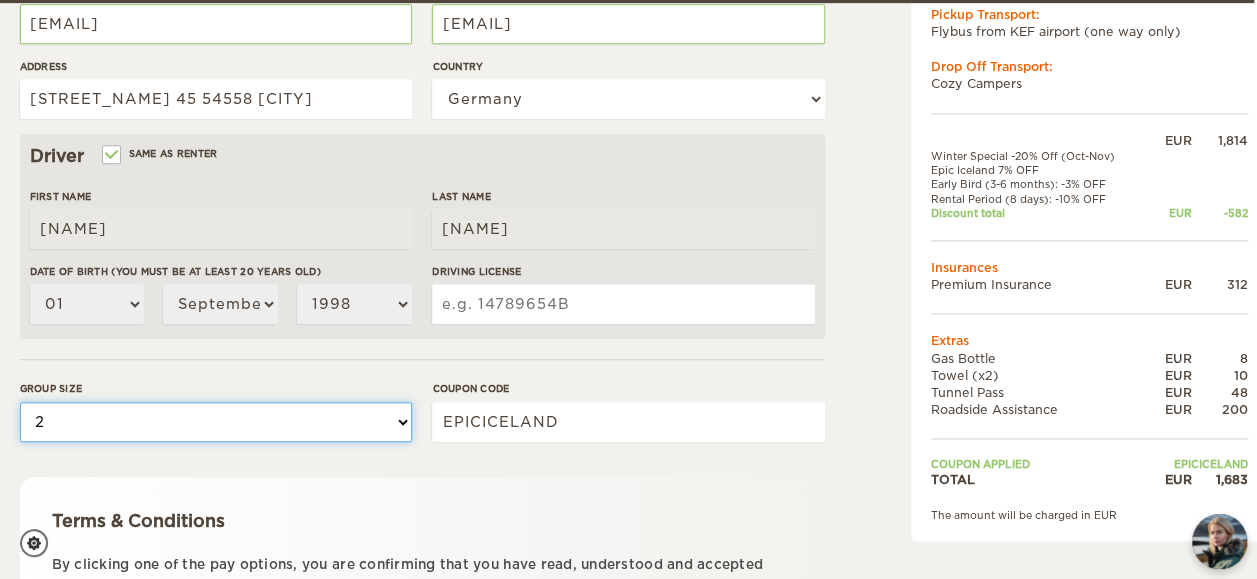 scroll, scrollTop: 528, scrollLeft: 3, axis: both 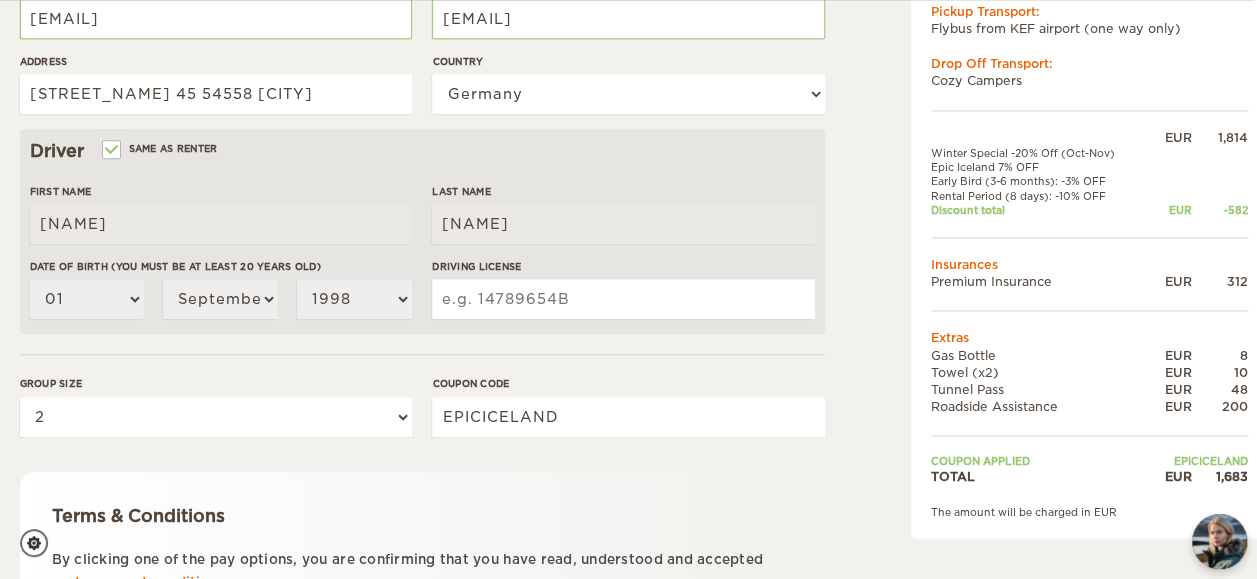 click on "Driving License" at bounding box center (623, 299) 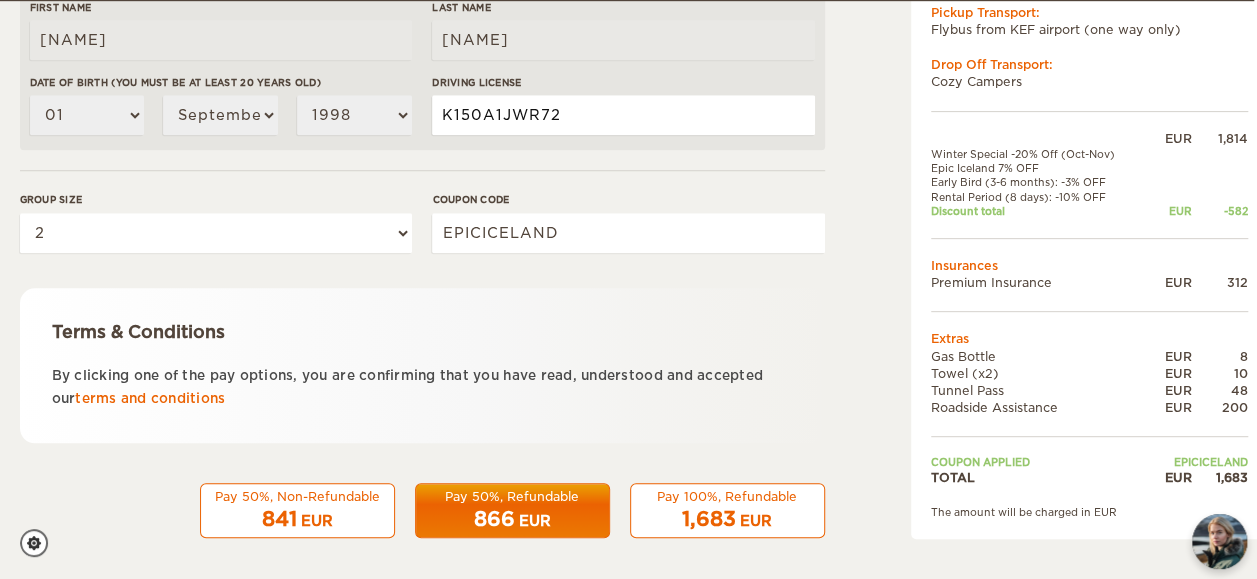 scroll, scrollTop: 720, scrollLeft: 3, axis: both 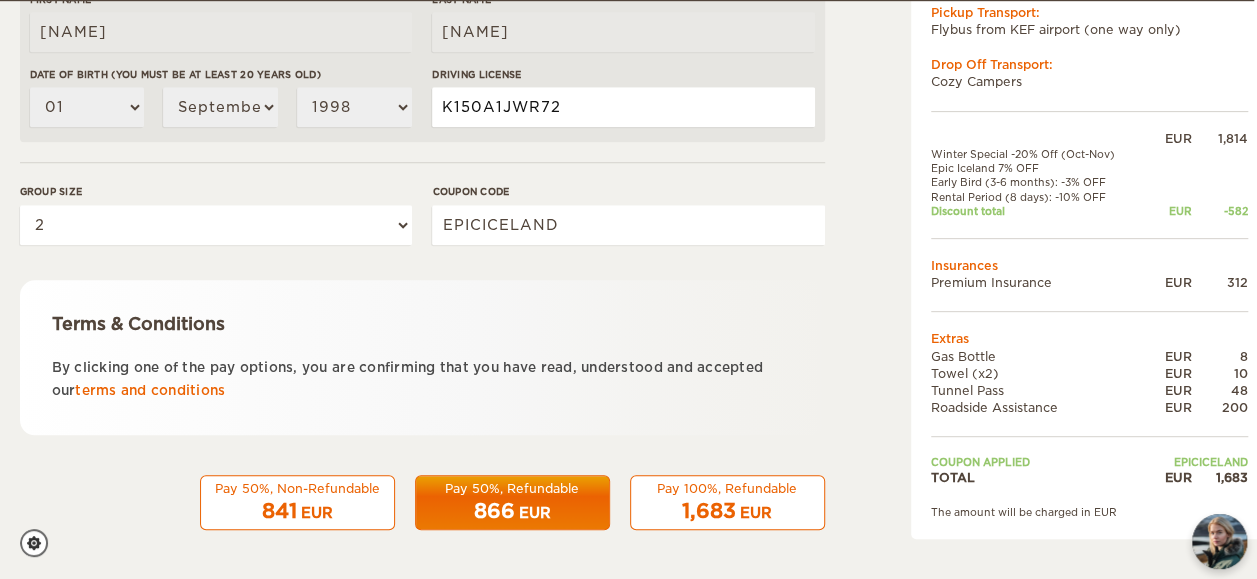 type on "K150A1JWR72" 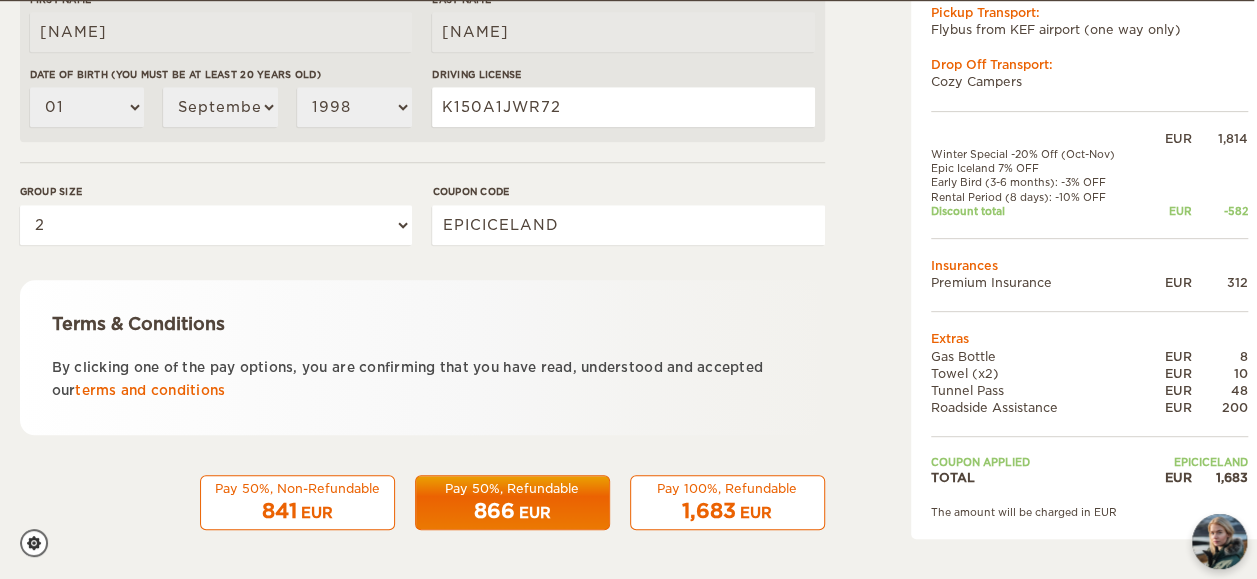 click on "866" at bounding box center (494, 511) 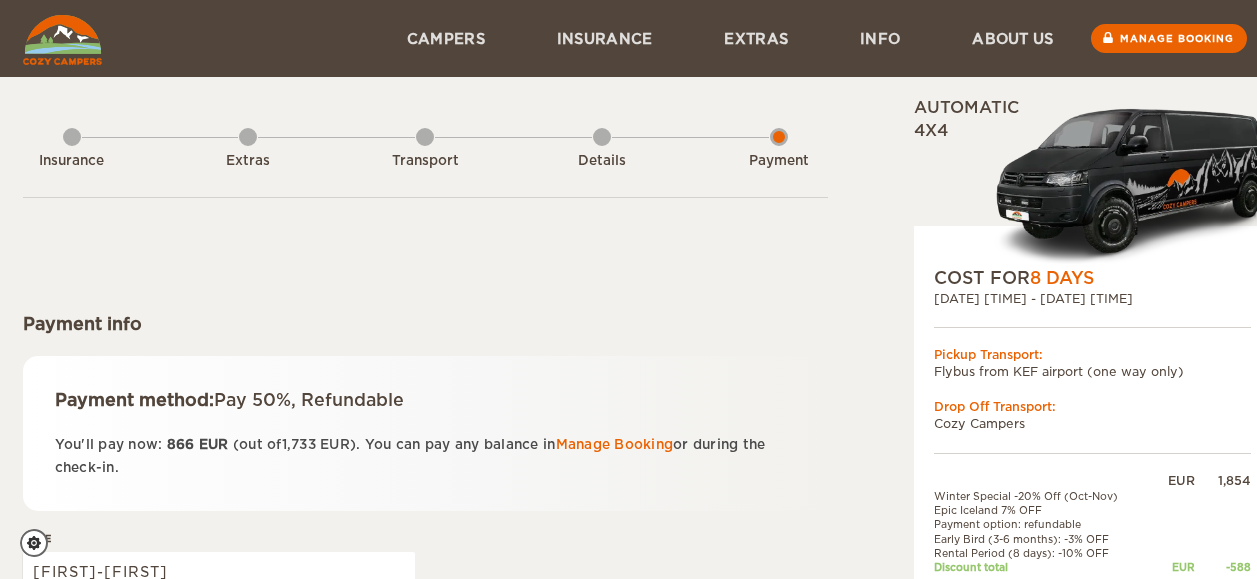 scroll, scrollTop: 0, scrollLeft: 0, axis: both 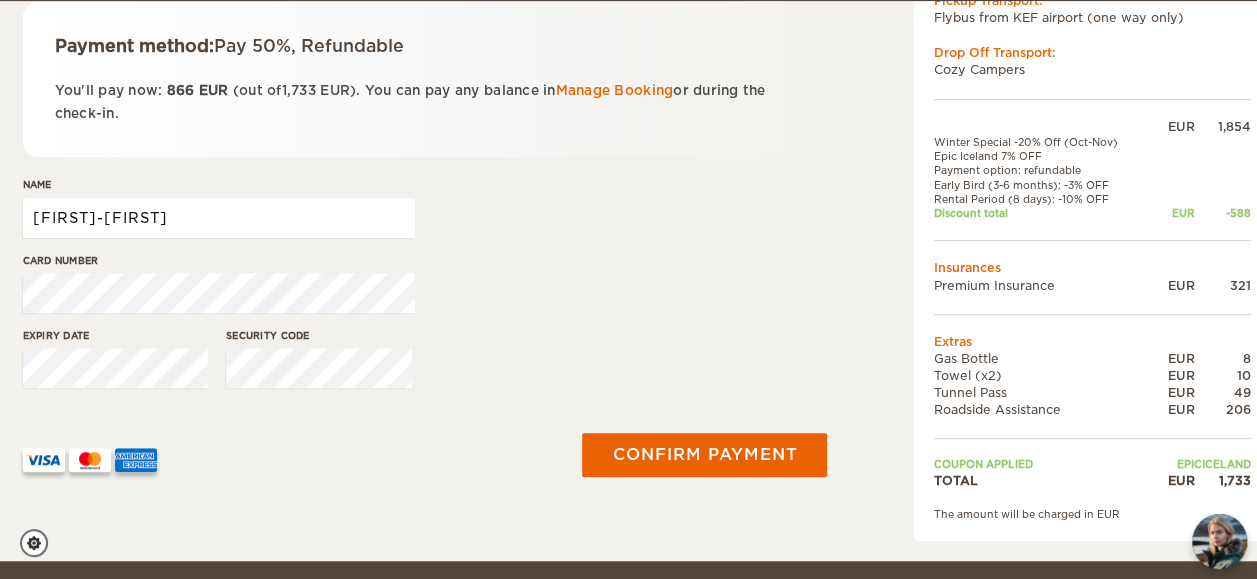 click on "[FIRST]-[FIRST]" at bounding box center [219, 218] 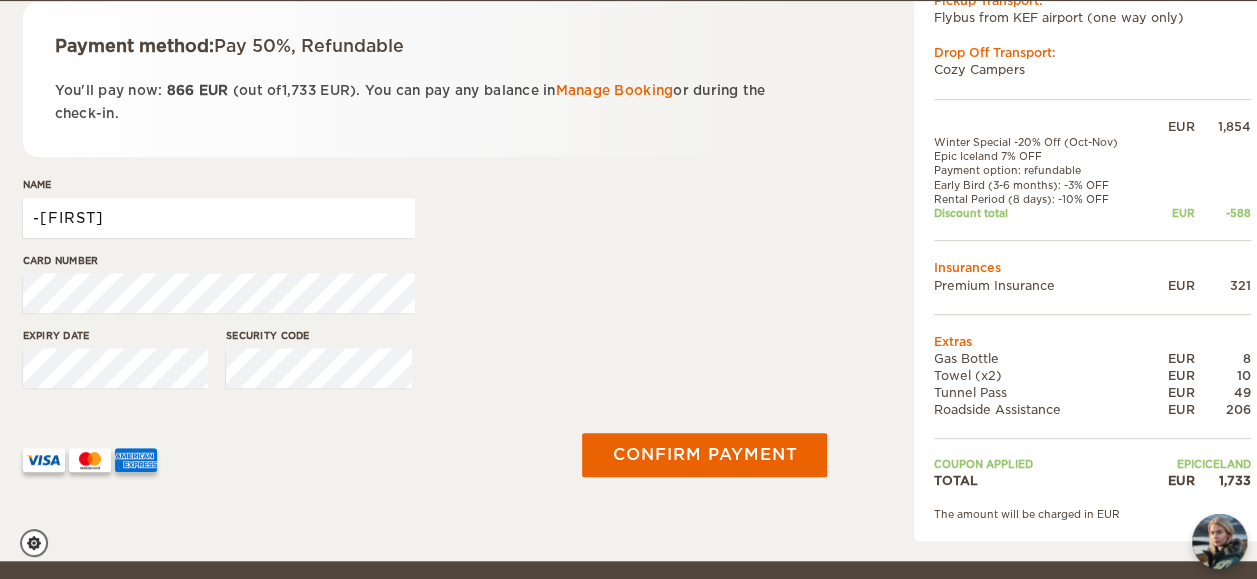 click on "-[FIRST]" at bounding box center (219, 218) 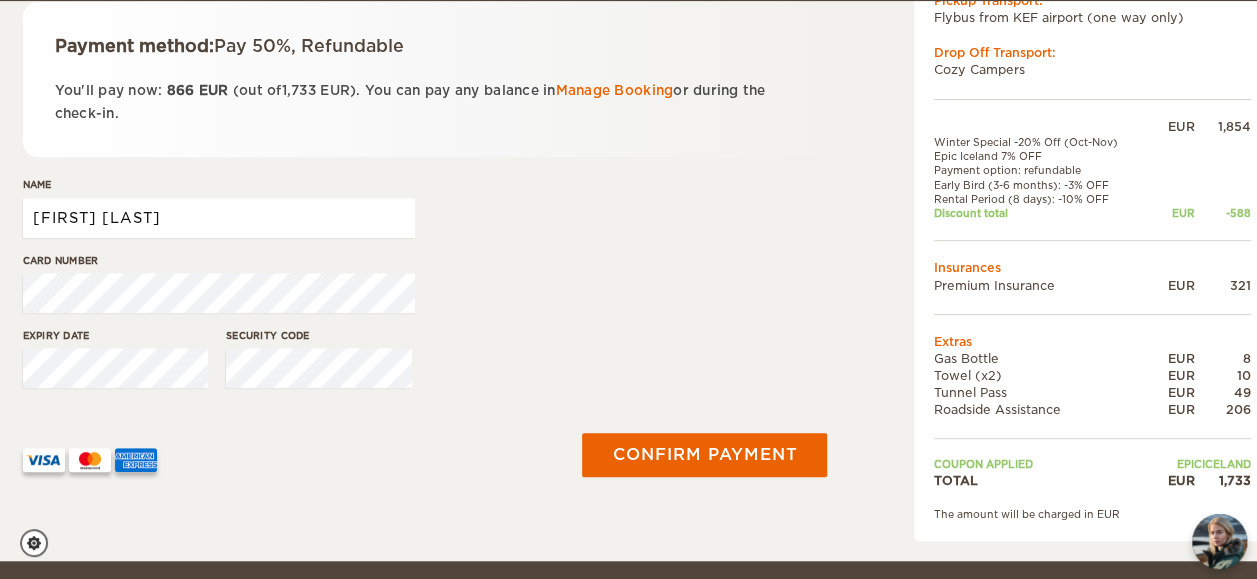 type on "[FIRST] [LAST]" 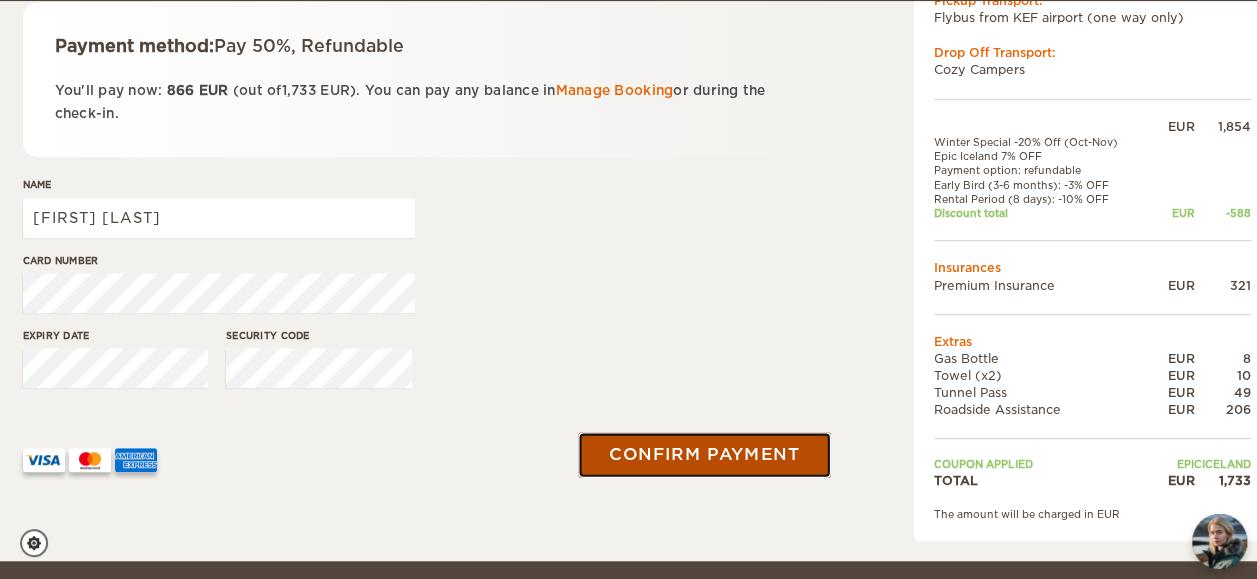 click on "Confirm payment" at bounding box center [705, 455] 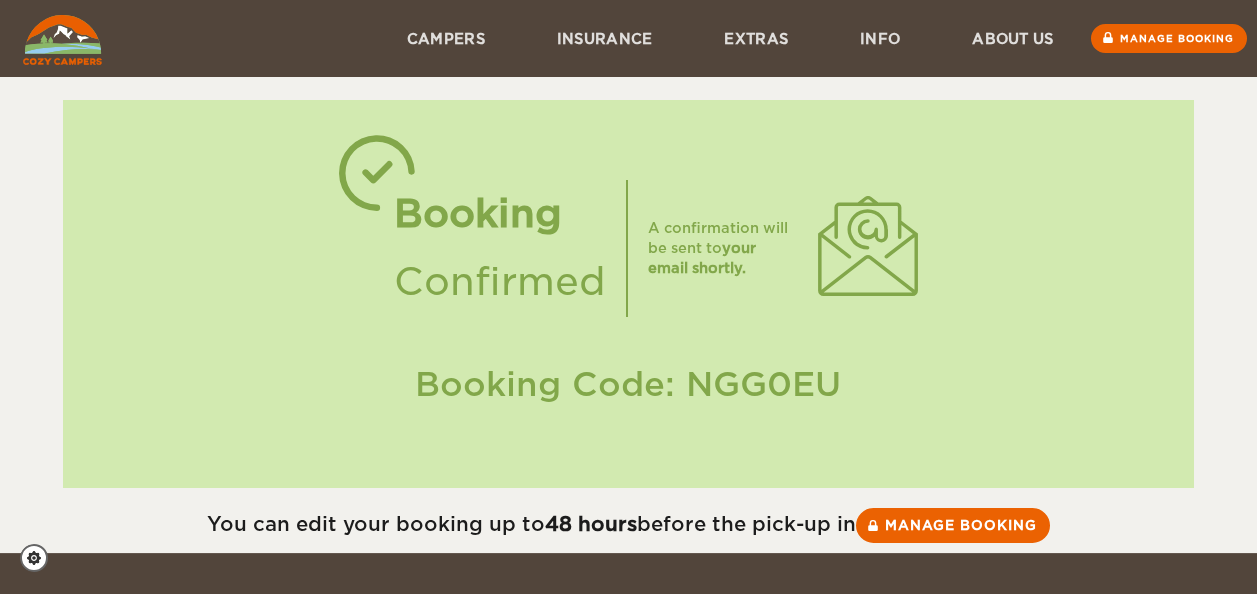 scroll, scrollTop: 0, scrollLeft: 0, axis: both 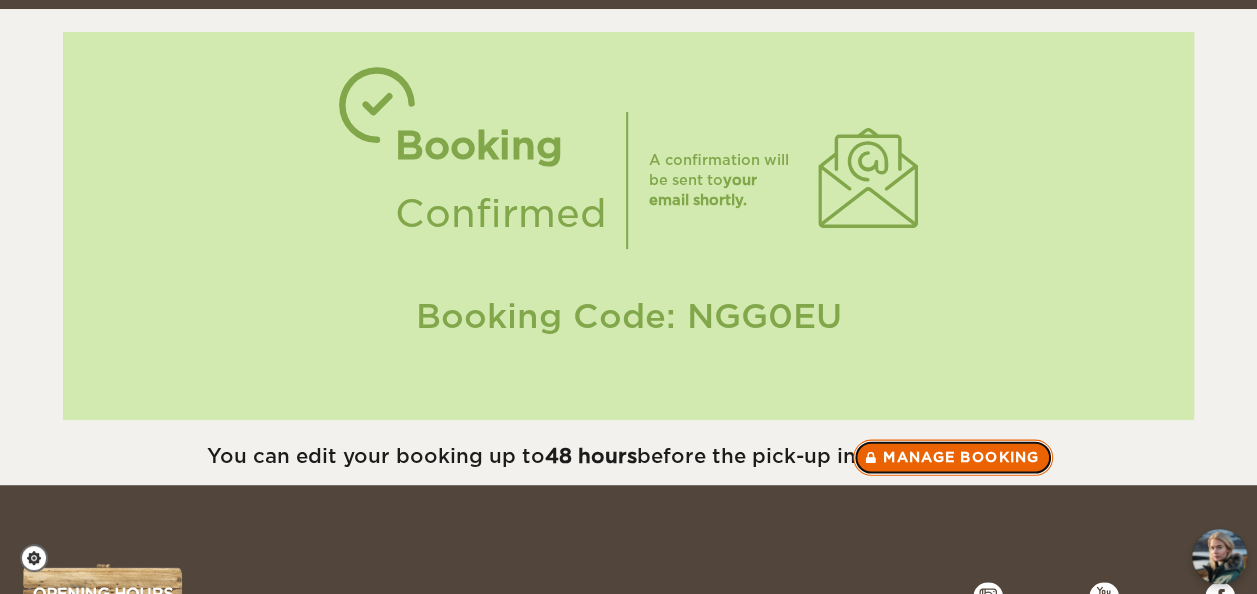 click on "Manage booking" at bounding box center (953, 457) 